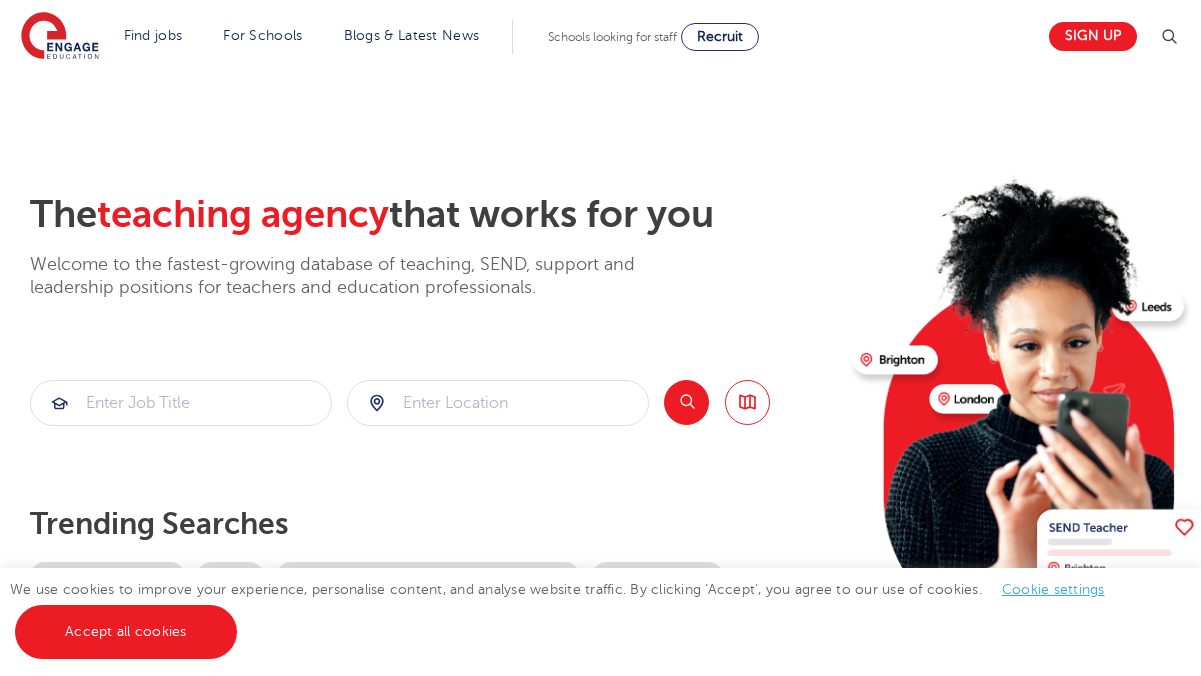 scroll, scrollTop: 0, scrollLeft: 0, axis: both 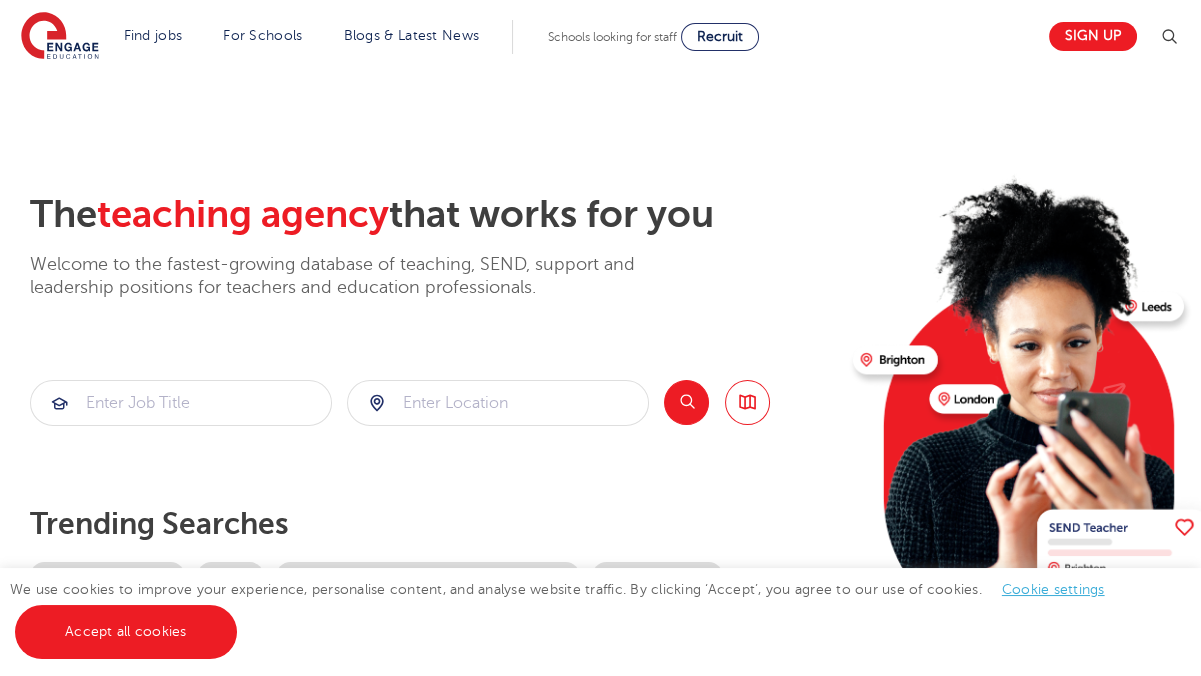 click on "We use cookies to improve your experience, personalise content, and analyse website traffic. By clicking ‘Accept’, you agree to our use of cookies.  Cookie settings Accept all cookies" at bounding box center [600, 622] 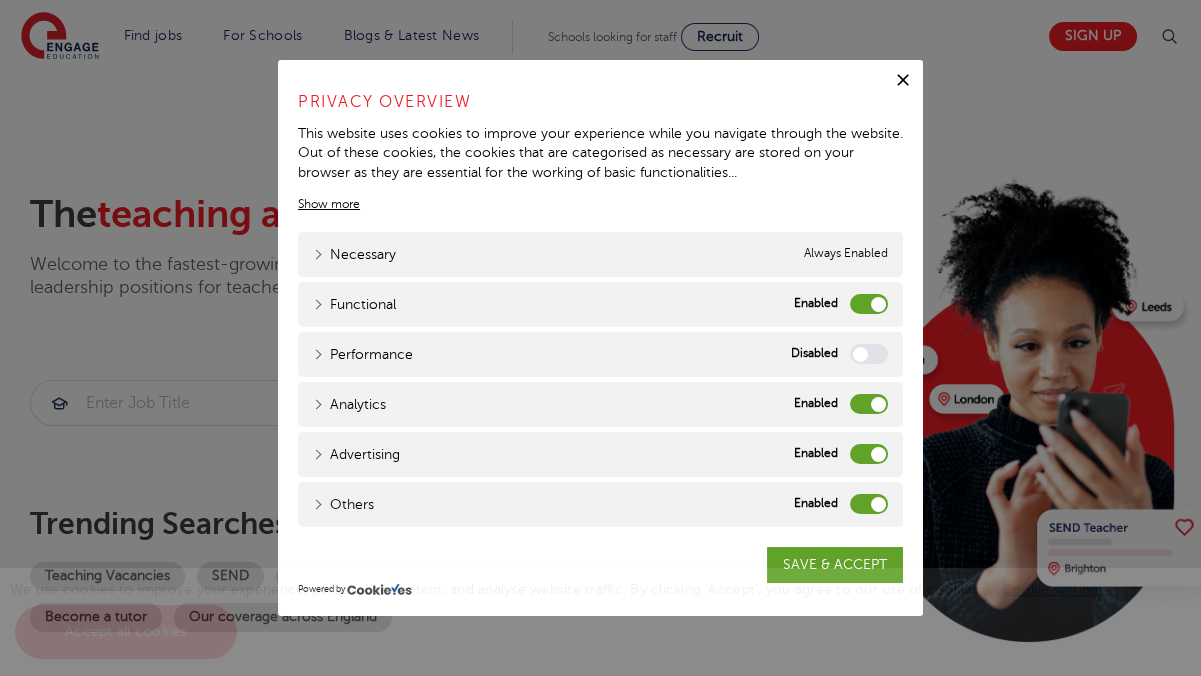 click on "Analytics" at bounding box center [869, 404] 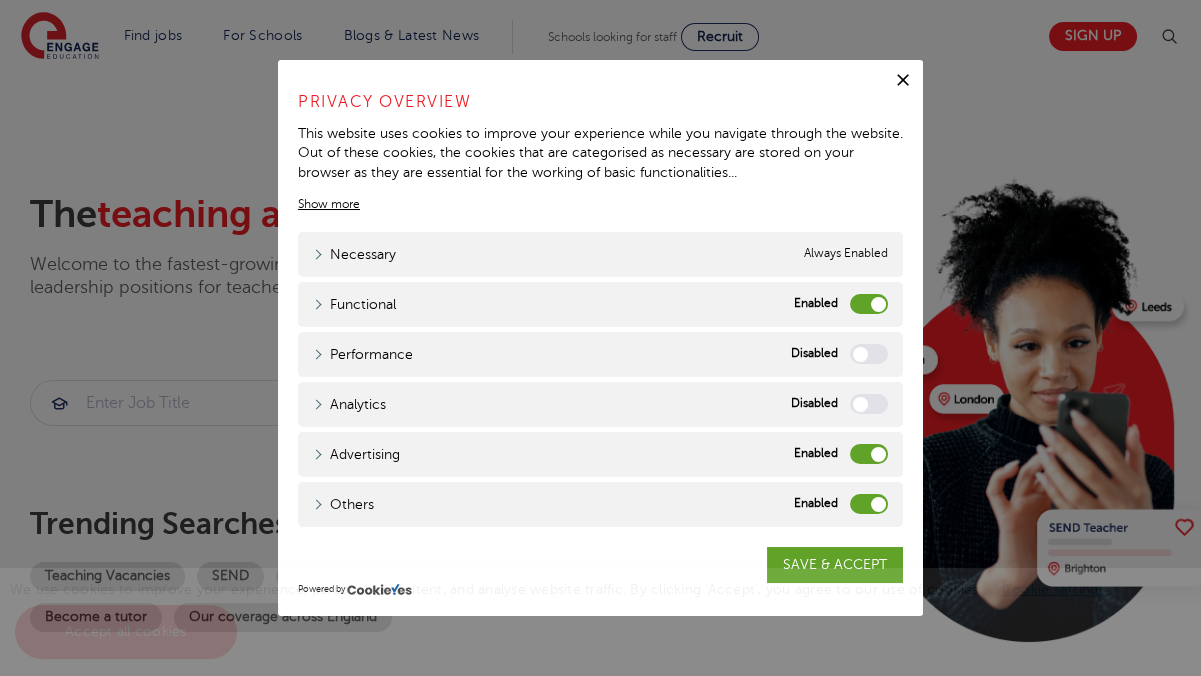 click on "Functional" at bounding box center (869, 304) 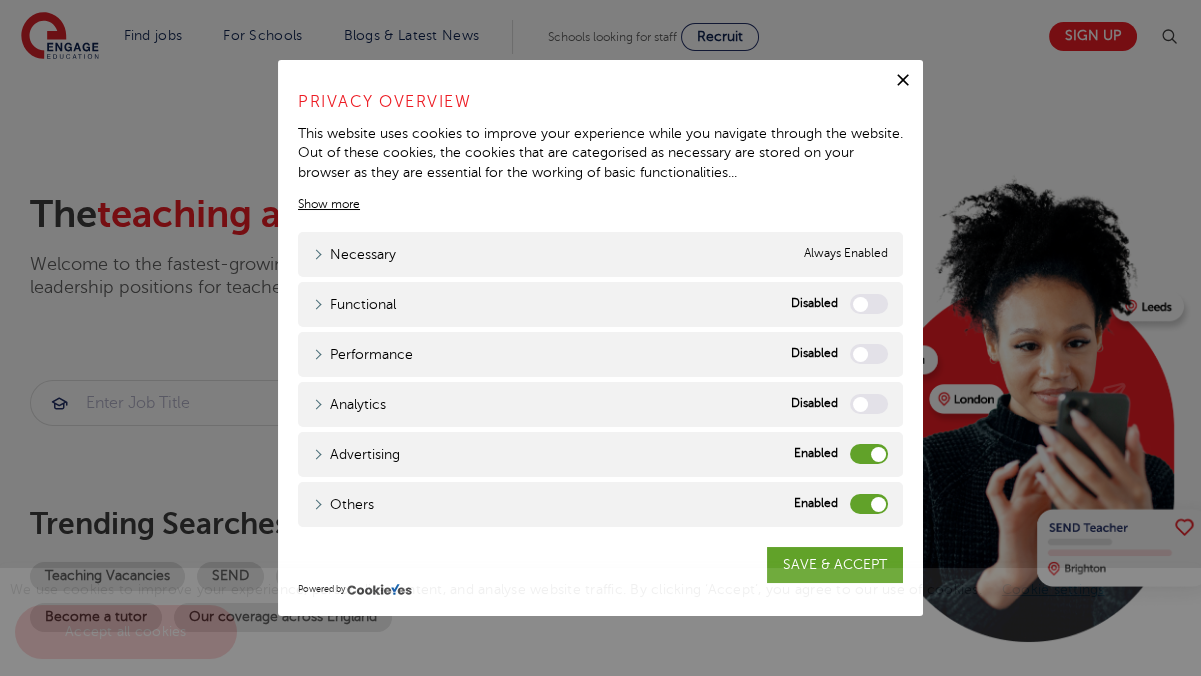 click on "Advertising" at bounding box center [869, 454] 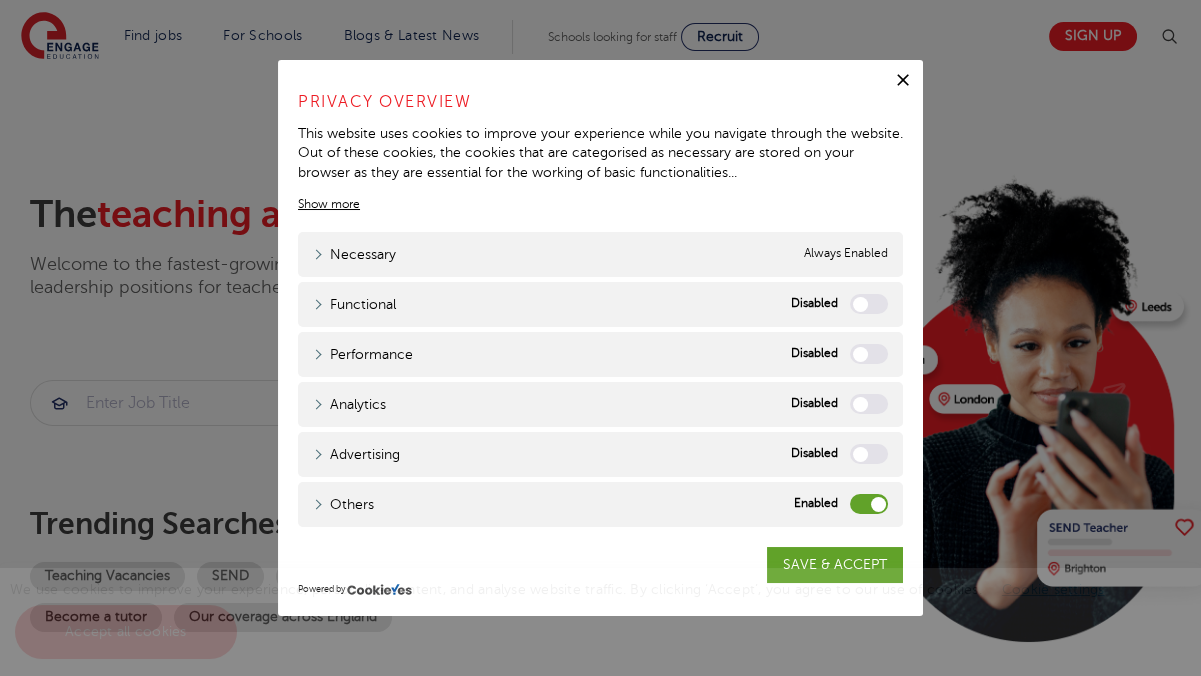 click on "Others" at bounding box center [869, 504] 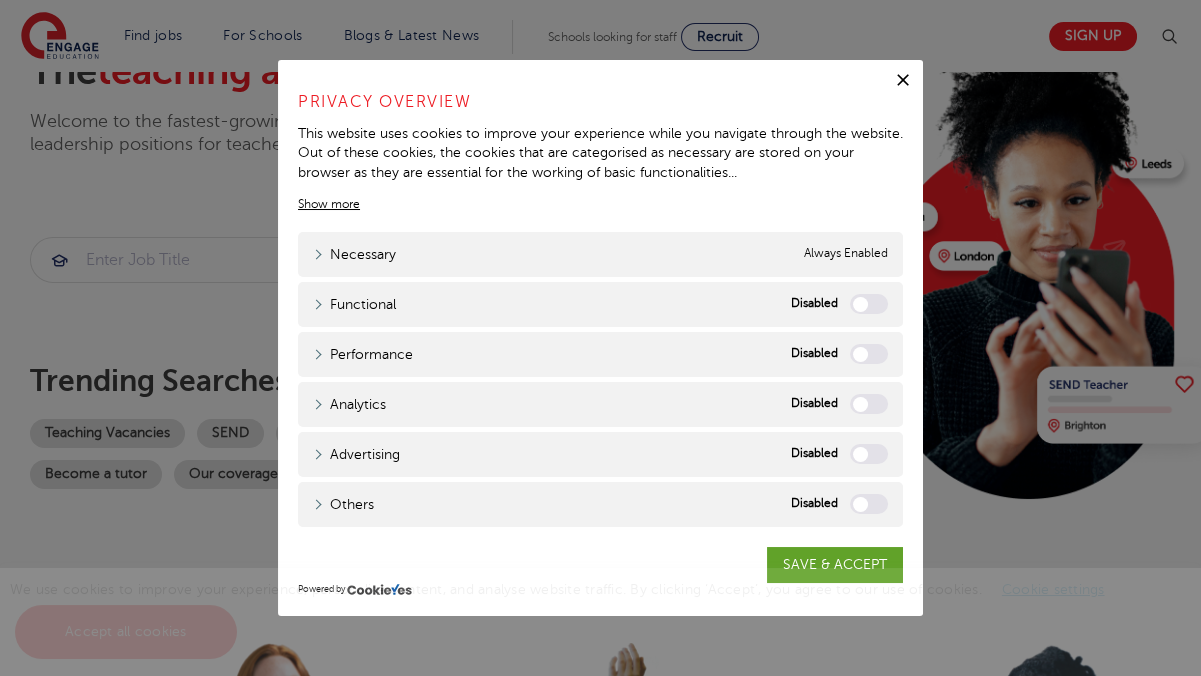 scroll, scrollTop: 138, scrollLeft: 0, axis: vertical 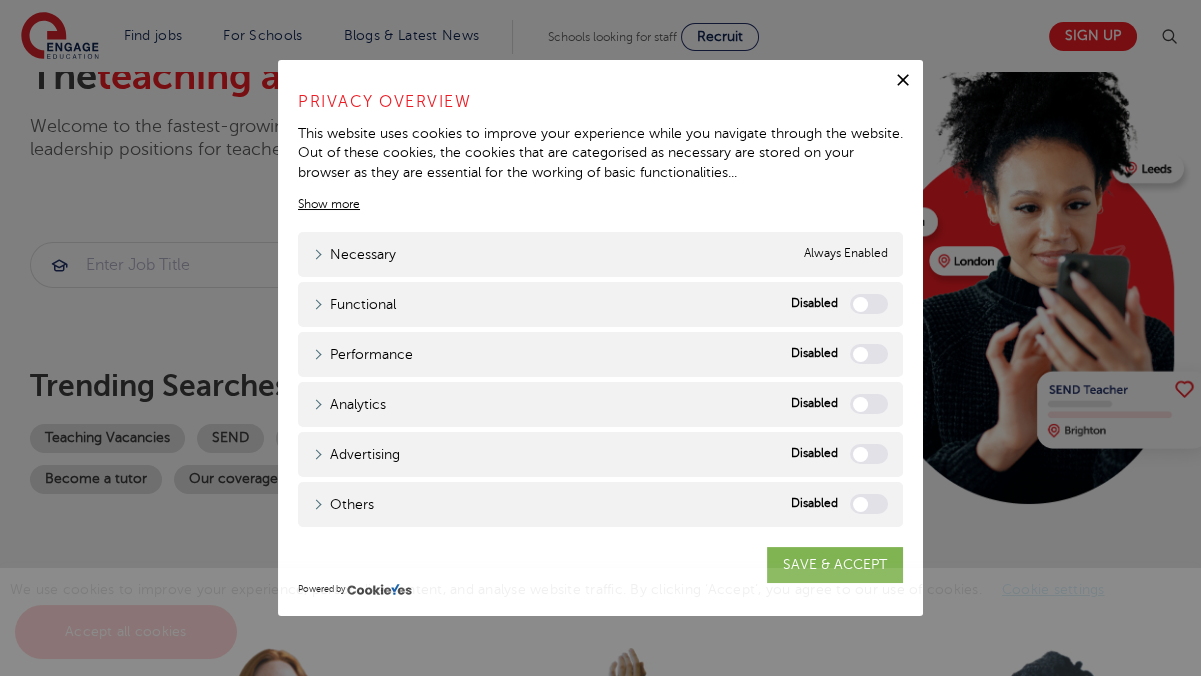 click on "SAVE & ACCEPT" at bounding box center [835, 565] 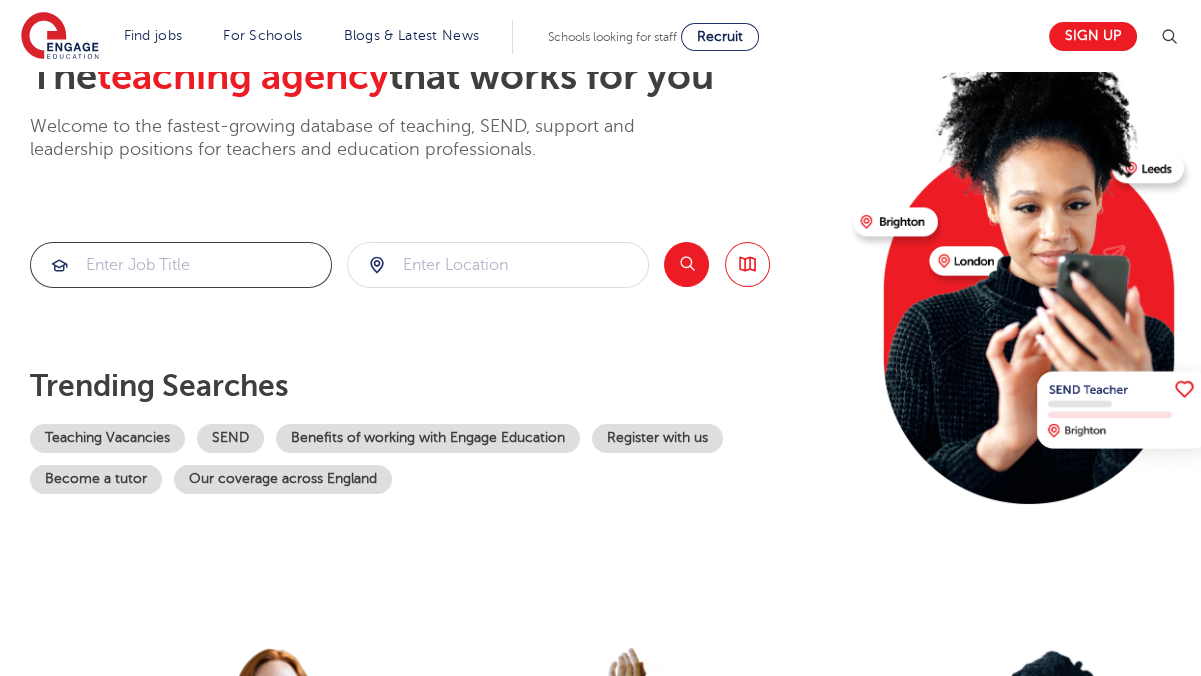 click at bounding box center (181, 265) 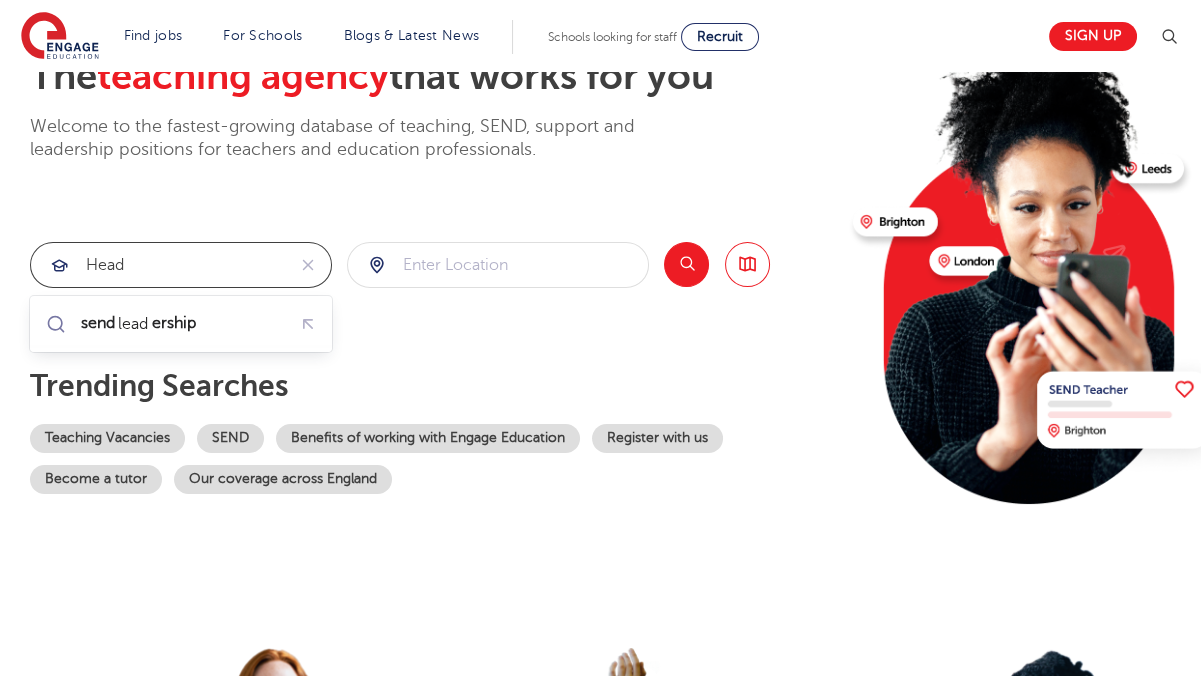 type on "head" 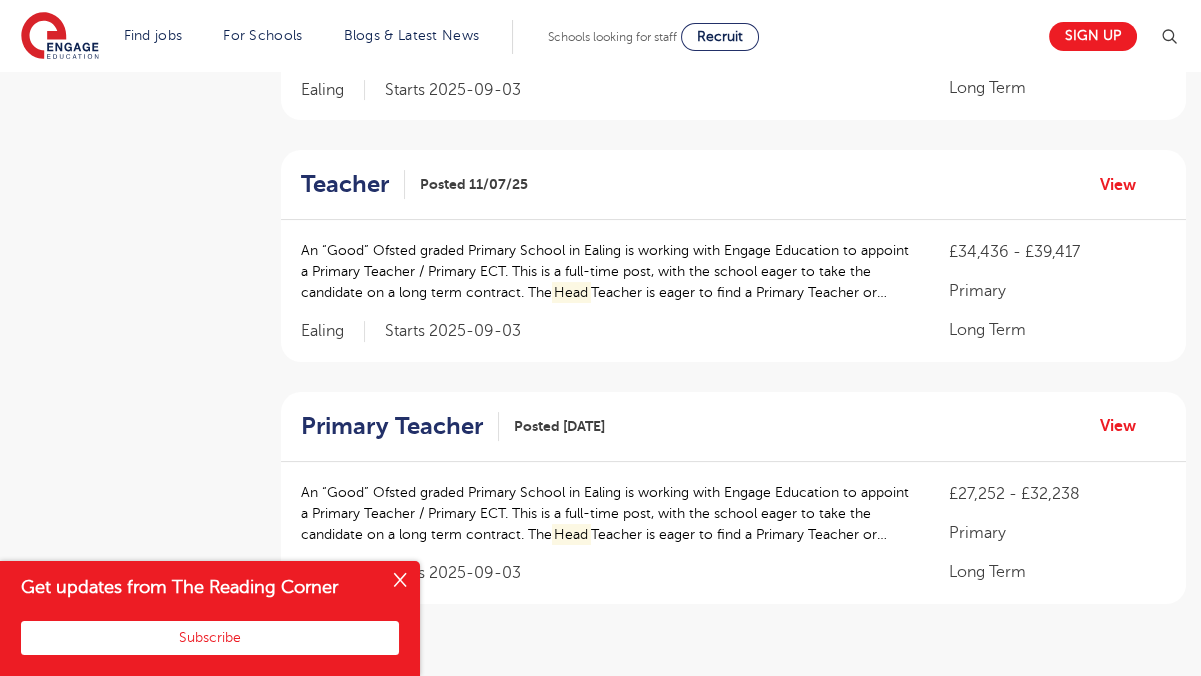 scroll, scrollTop: 638, scrollLeft: 0, axis: vertical 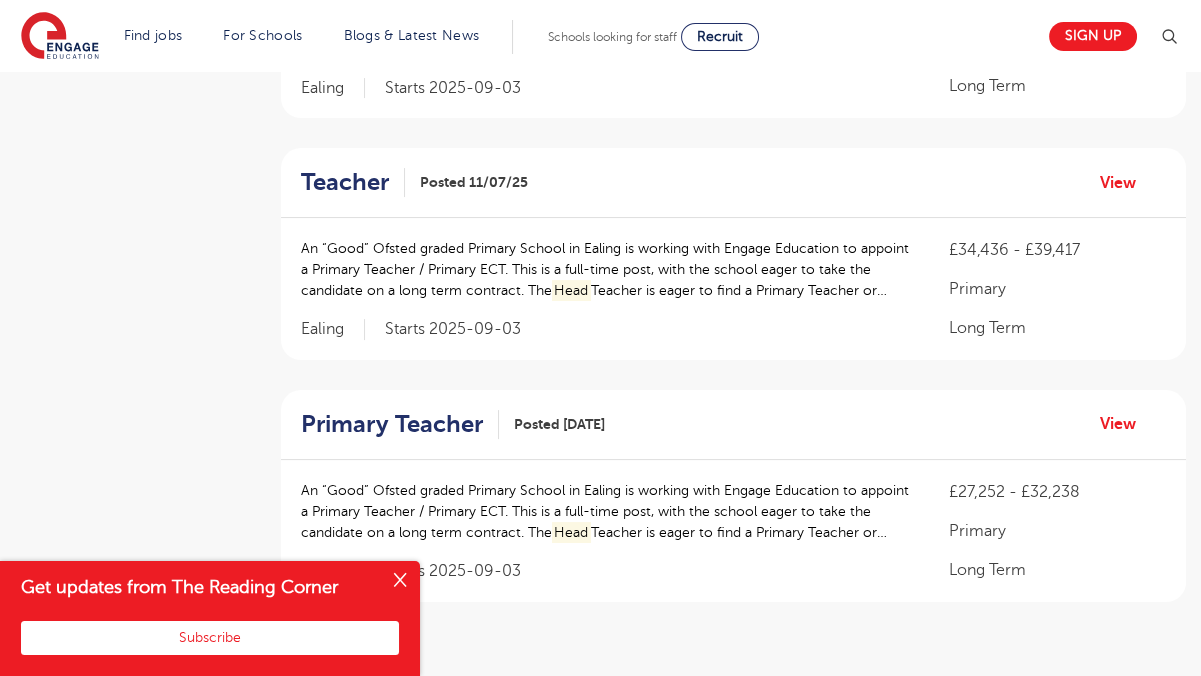 click at bounding box center [400, 581] 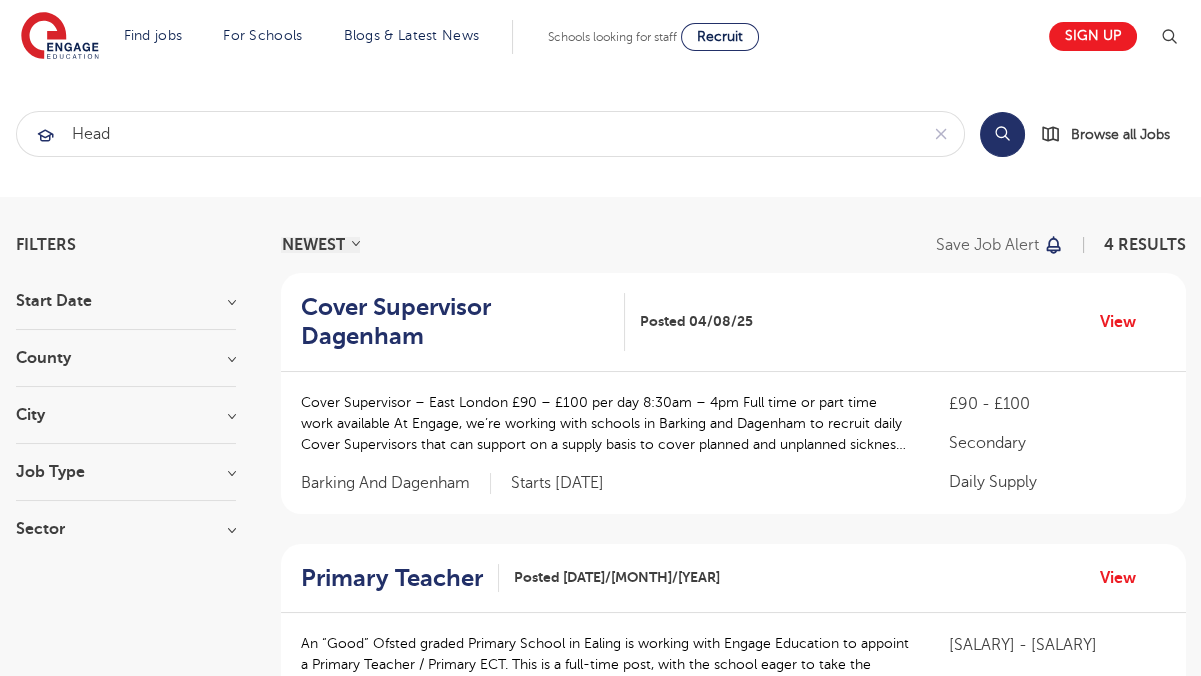 scroll, scrollTop: 0, scrollLeft: 0, axis: both 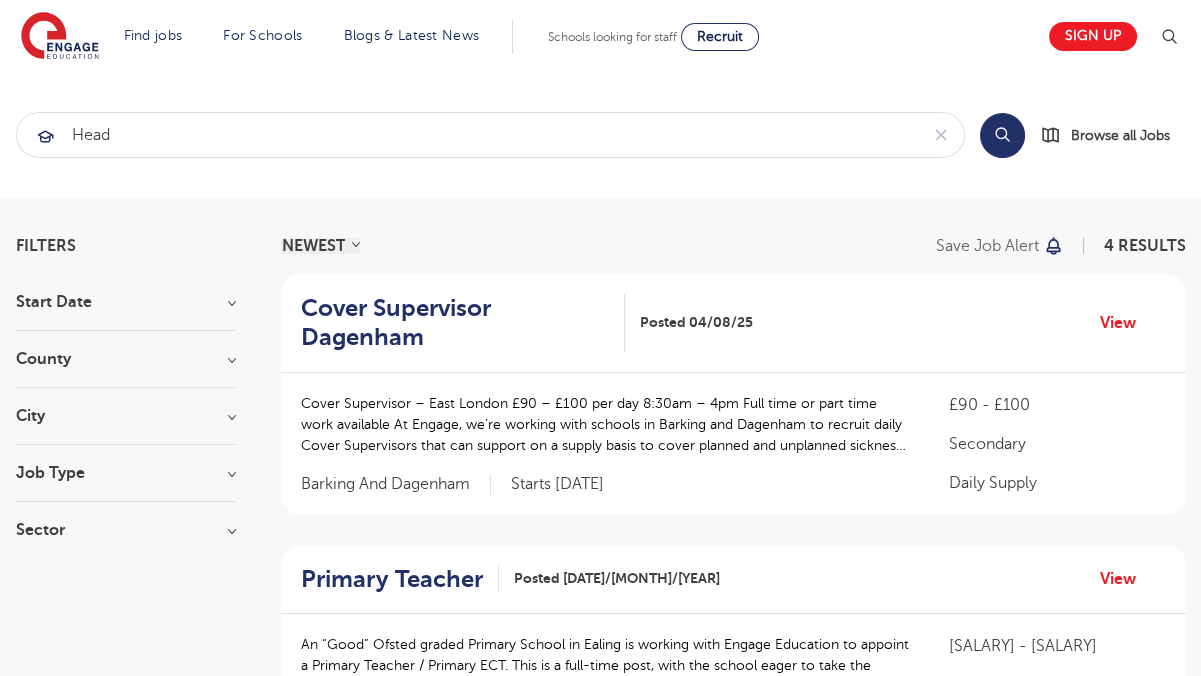click on "Job Type" at bounding box center (126, 473) 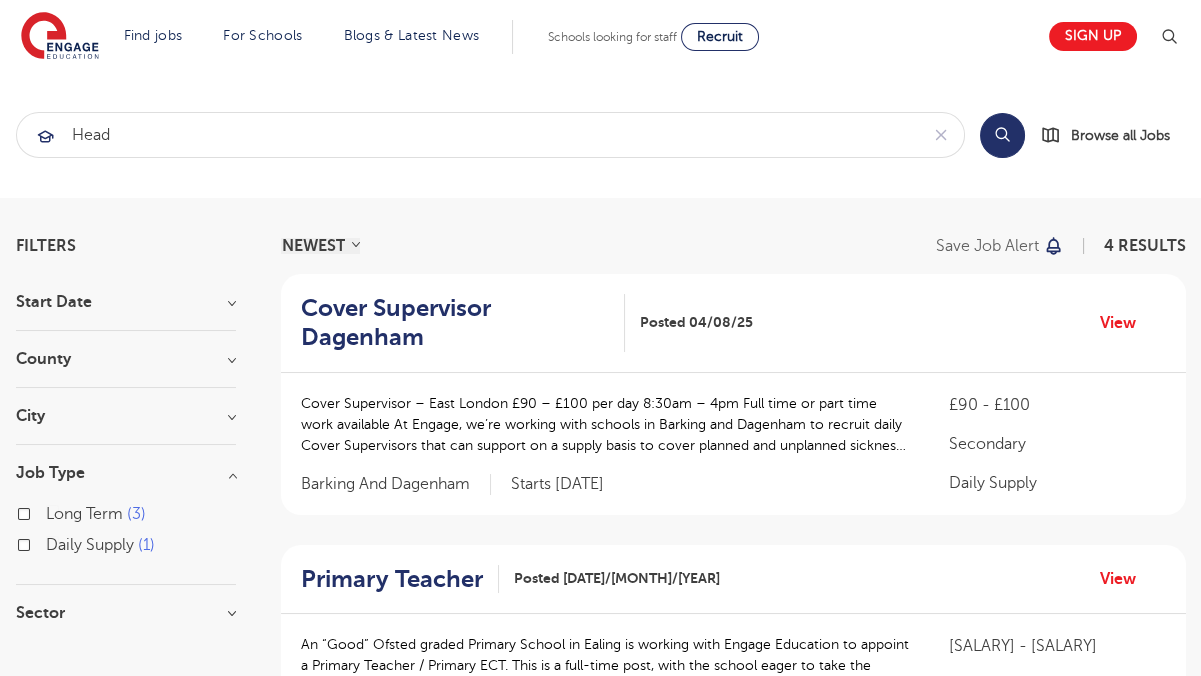 click on "Job Type" at bounding box center (126, 473) 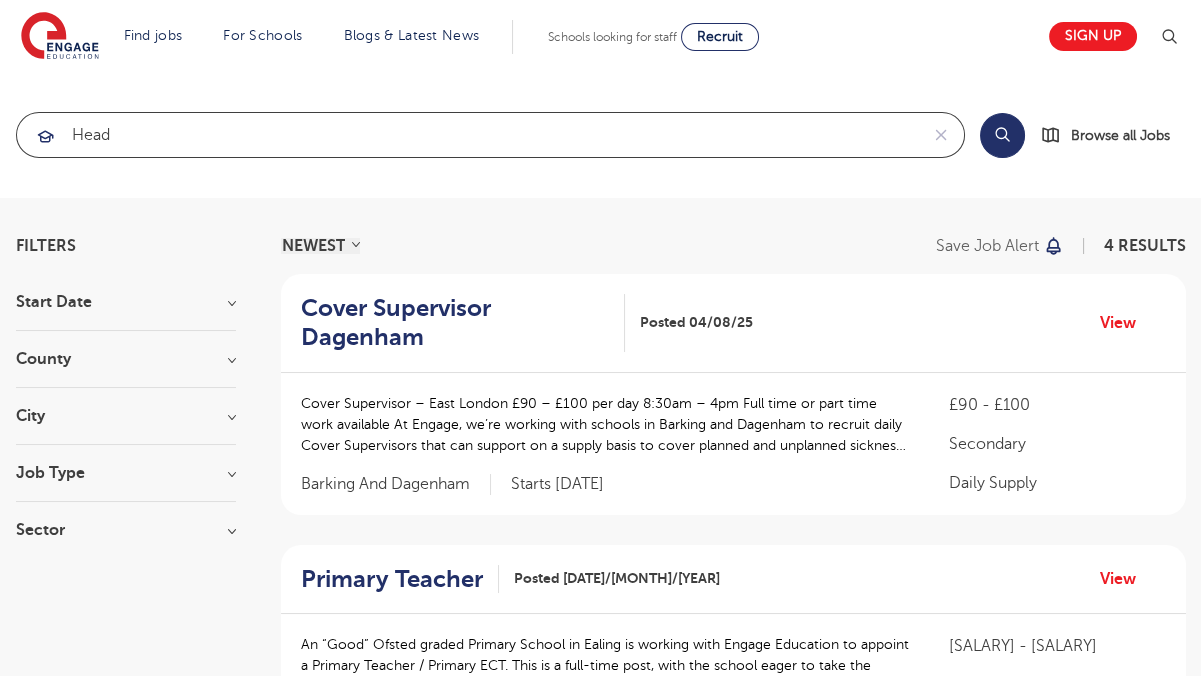 click on "head" at bounding box center (467, 135) 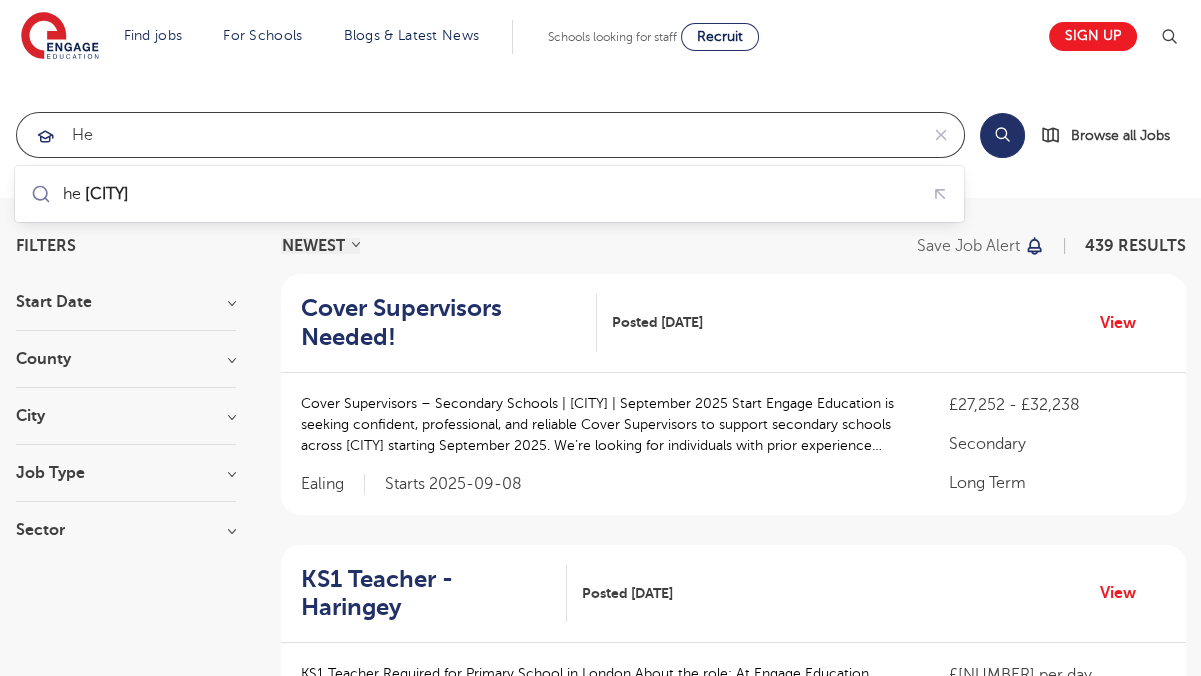 type on "h" 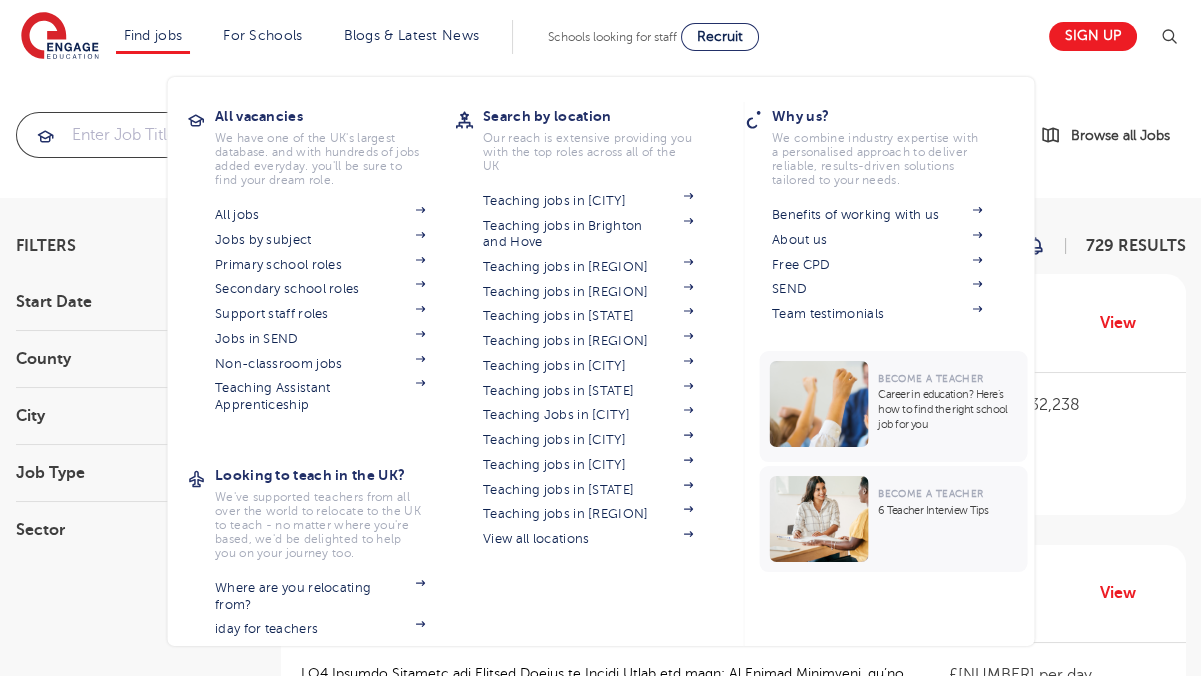 type 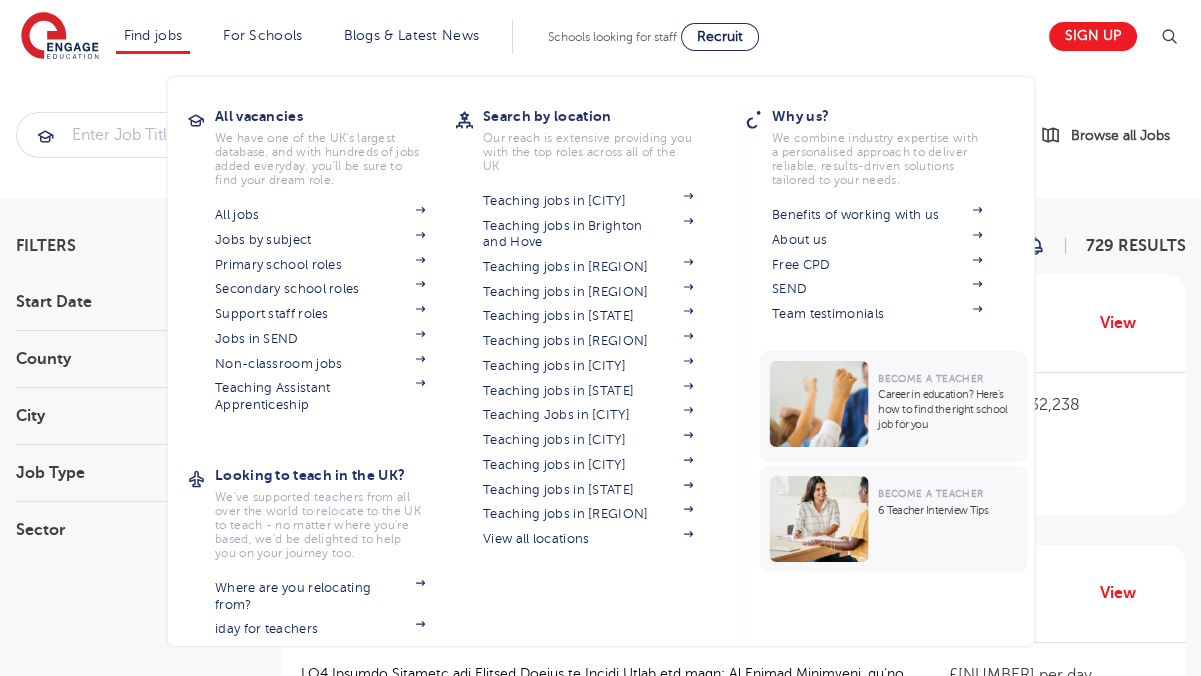 click on "Find jobs" at bounding box center [153, 35] 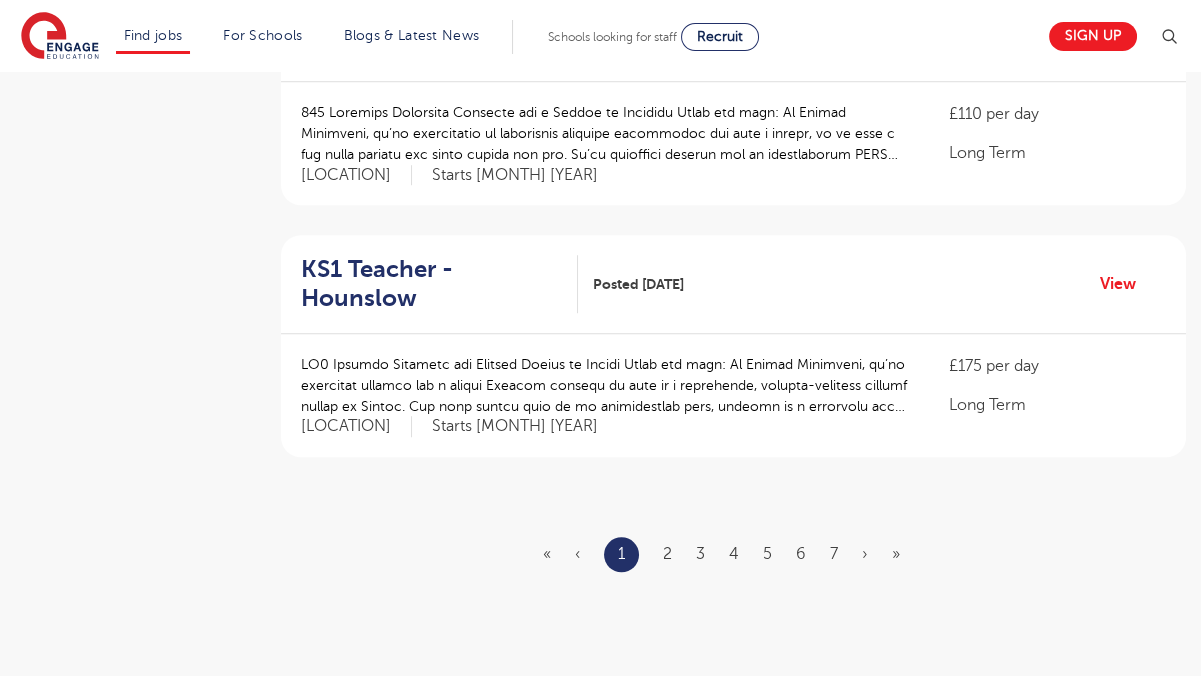 scroll, scrollTop: 2324, scrollLeft: 0, axis: vertical 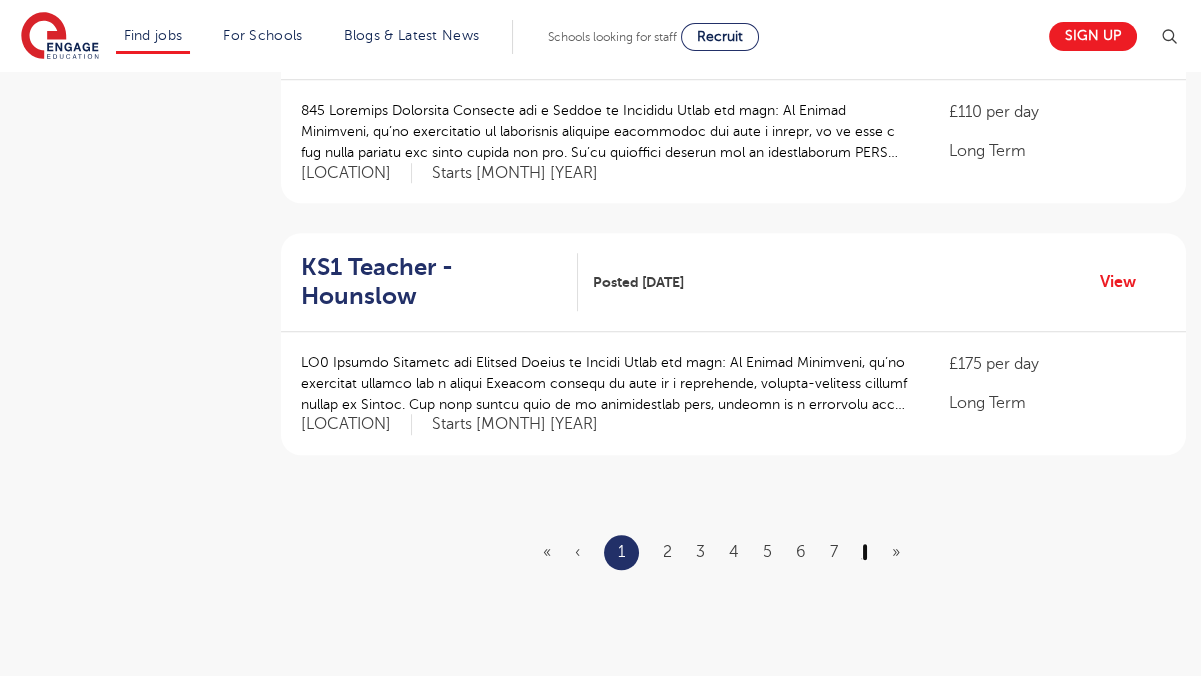 click on "›" at bounding box center [865, 552] 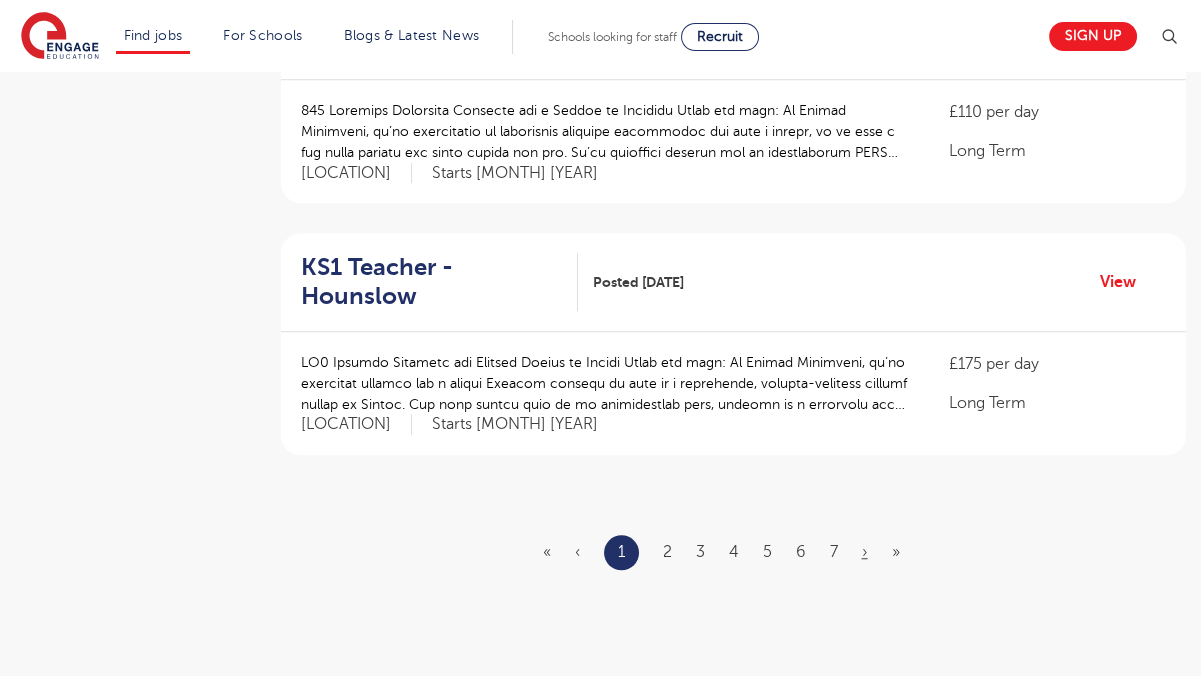 scroll, scrollTop: 0, scrollLeft: 0, axis: both 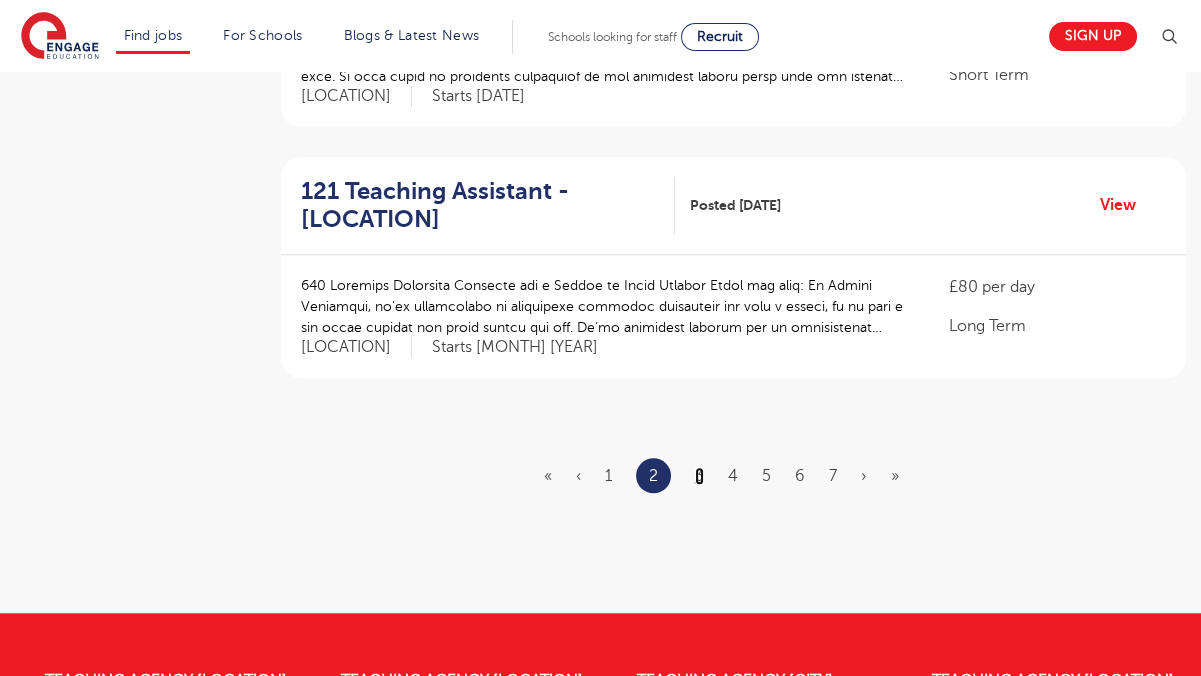 click on "3" at bounding box center (699, 476) 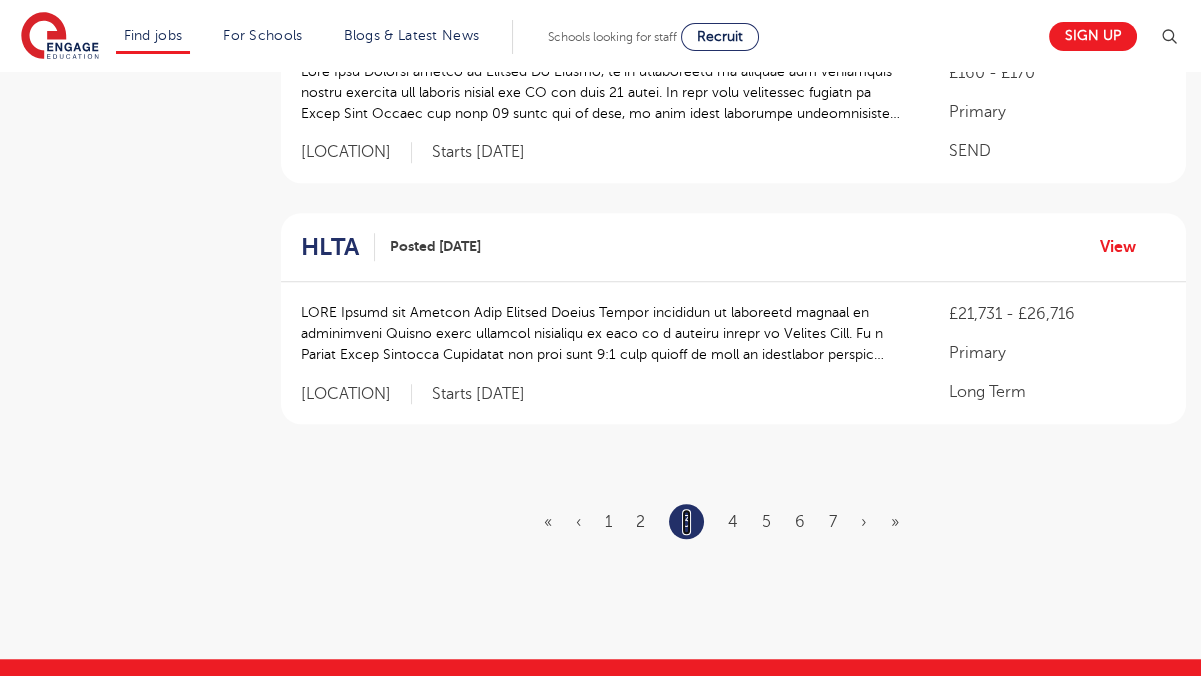 scroll, scrollTop: 2322, scrollLeft: 0, axis: vertical 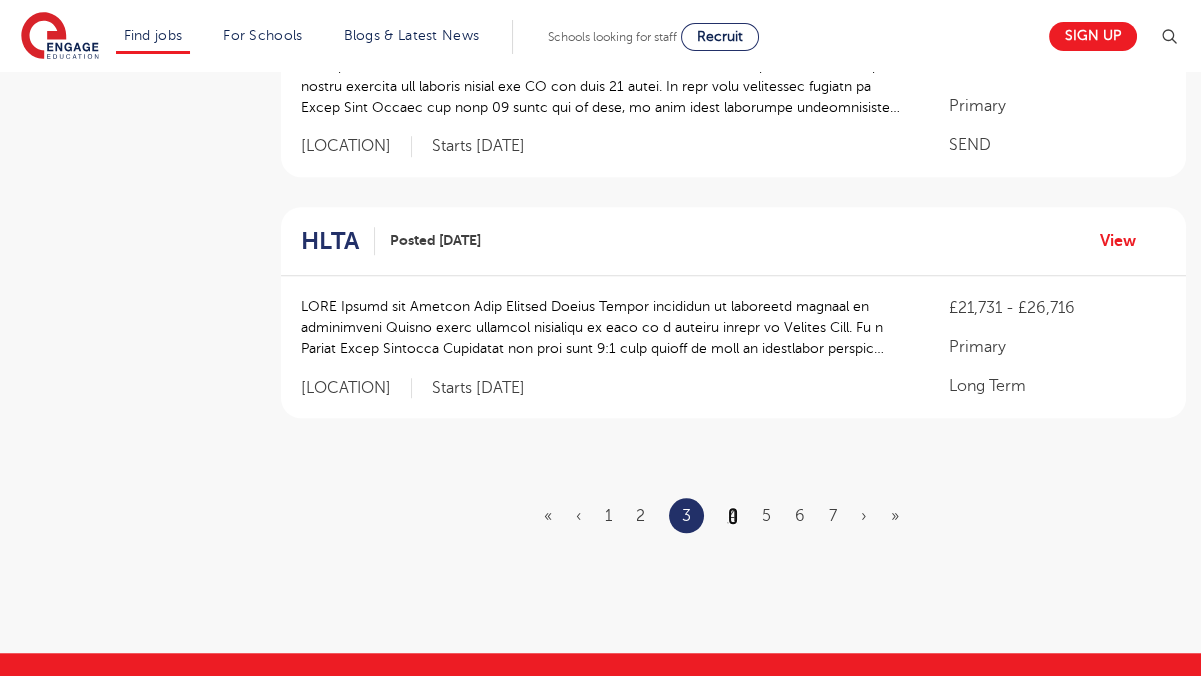 click on "4" at bounding box center (733, 516) 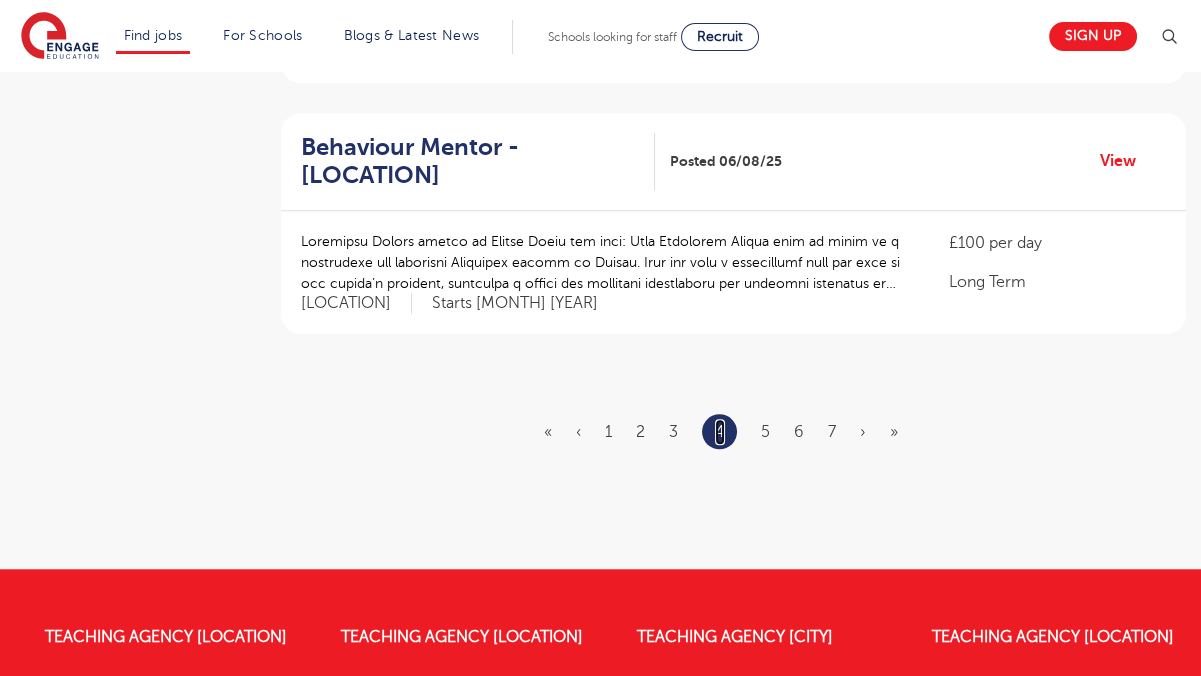 scroll, scrollTop: 2476, scrollLeft: 0, axis: vertical 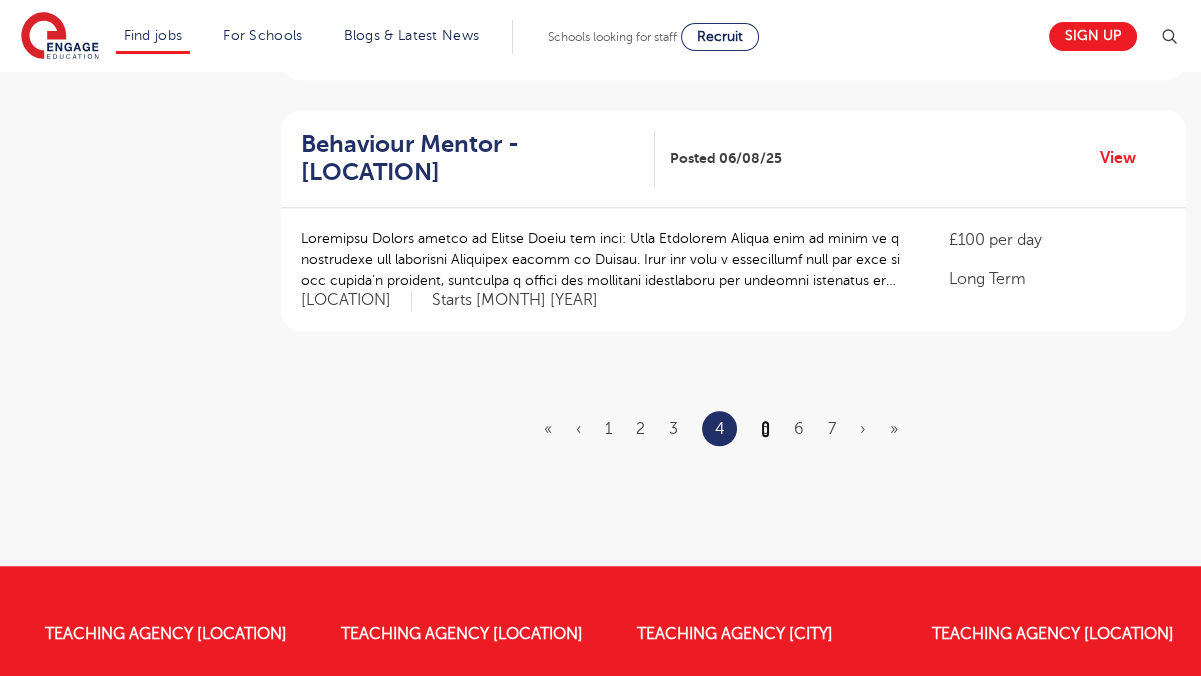 click on "5" at bounding box center [765, 429] 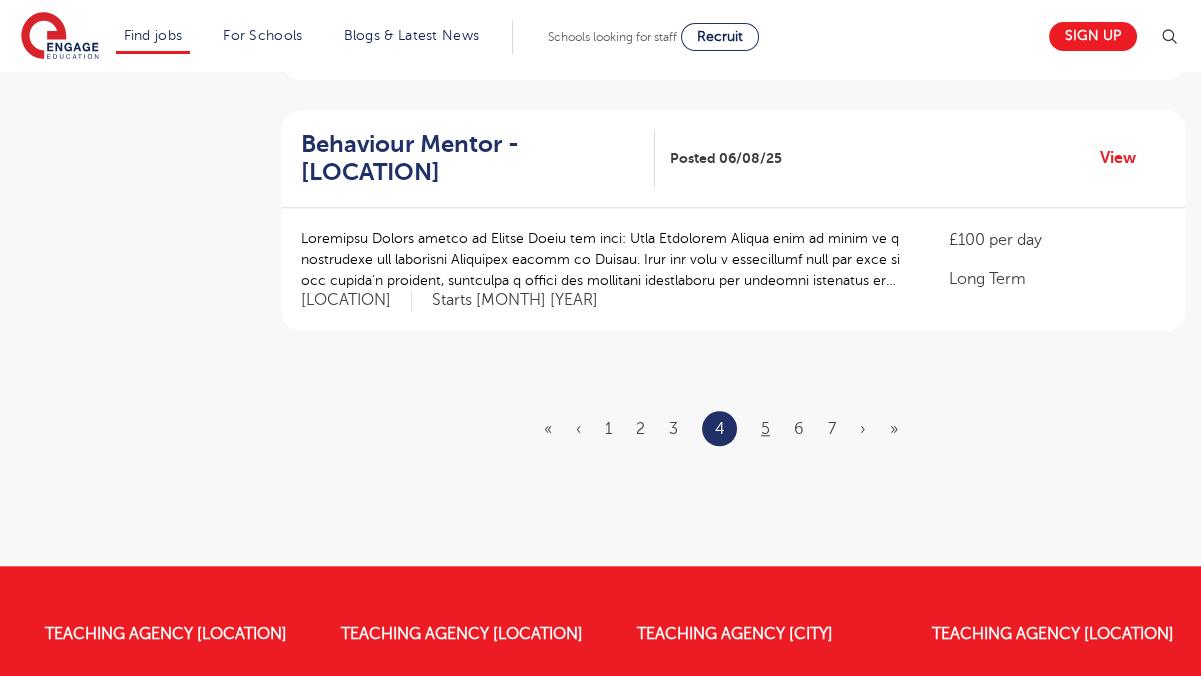 scroll, scrollTop: 0, scrollLeft: 0, axis: both 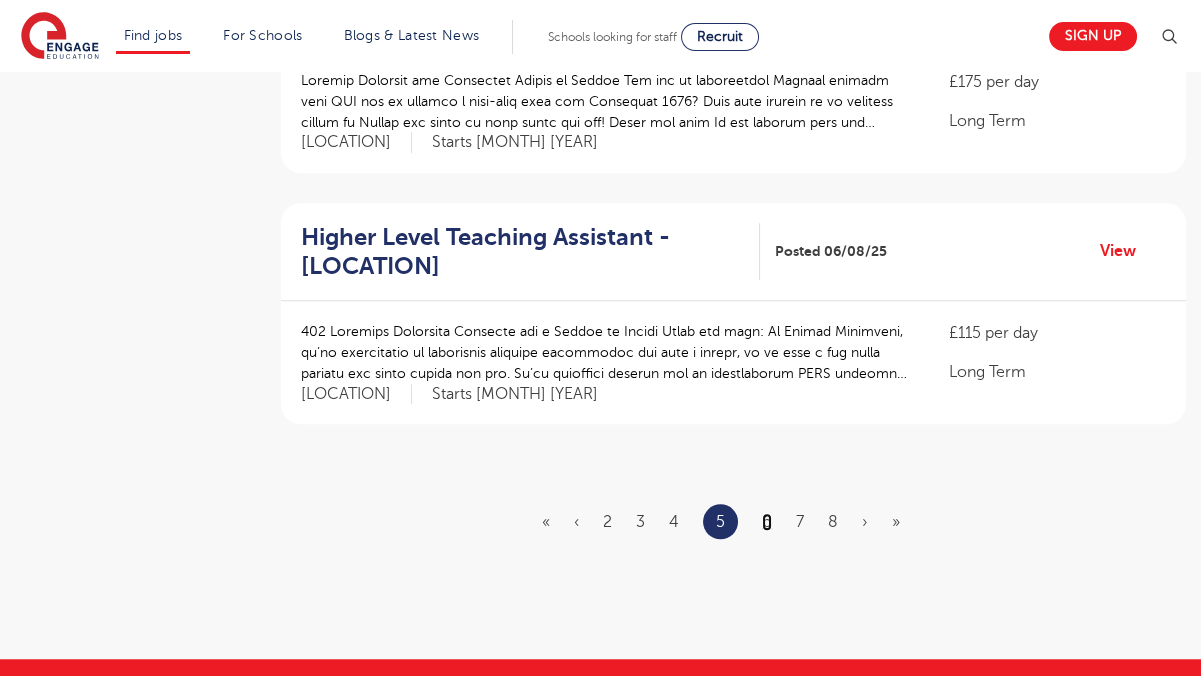 click on "6" at bounding box center [767, 522] 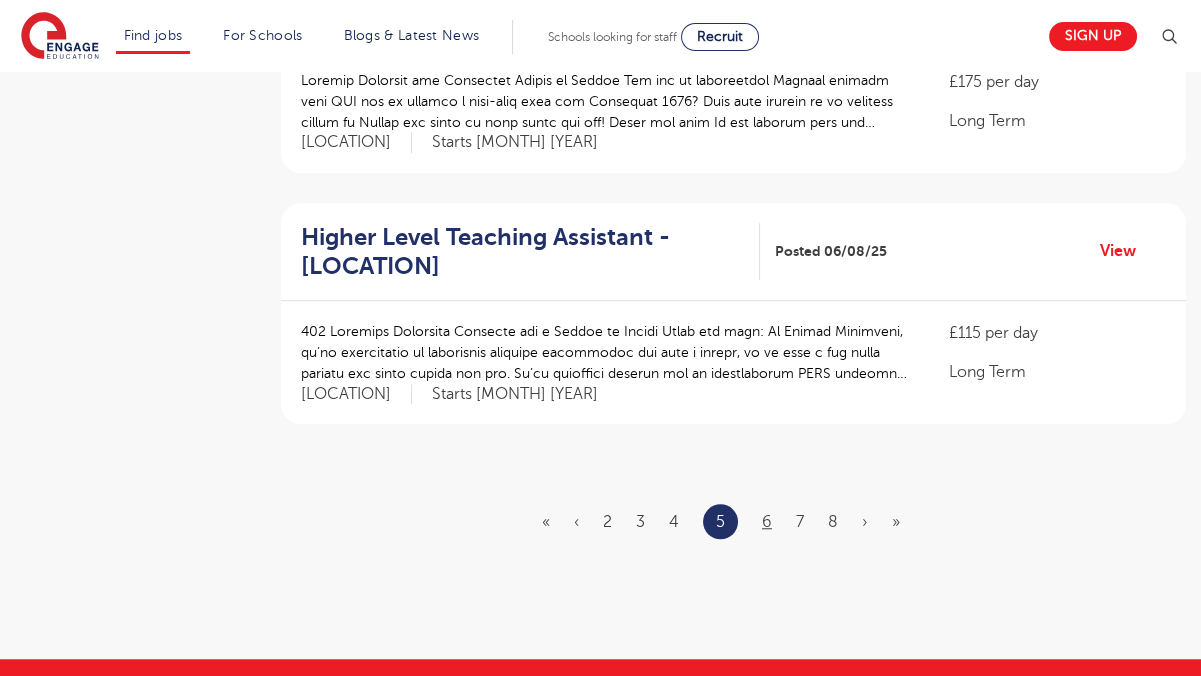 scroll, scrollTop: 0, scrollLeft: 0, axis: both 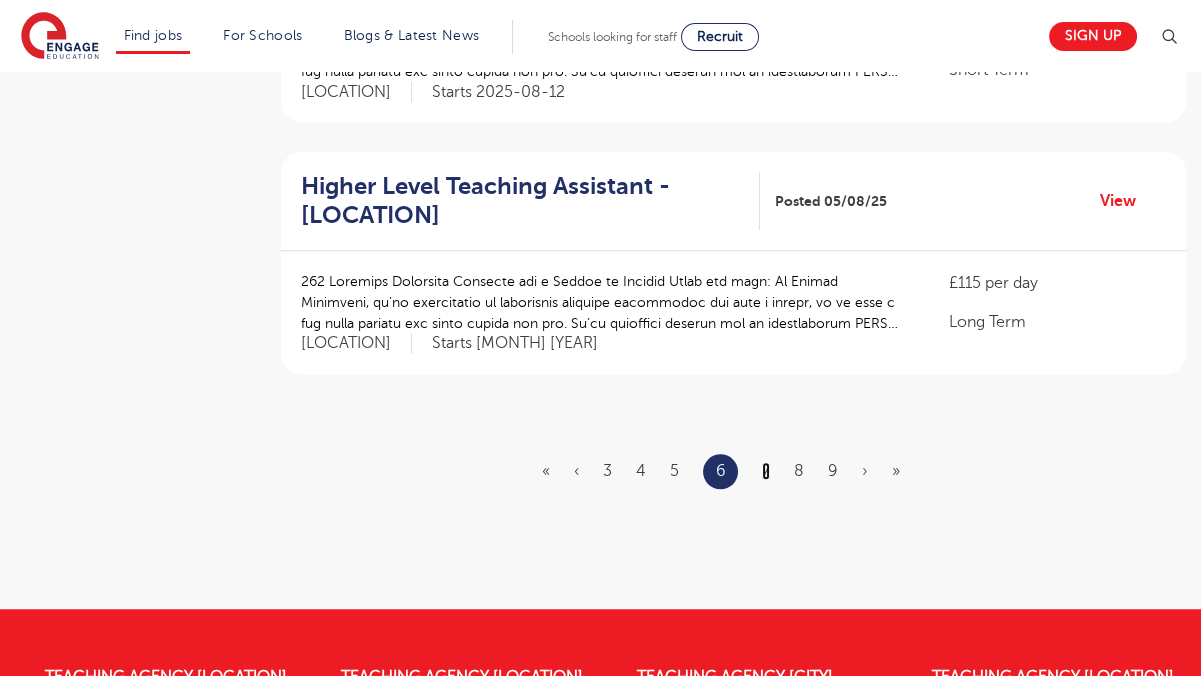 click on "7" at bounding box center (766, 471) 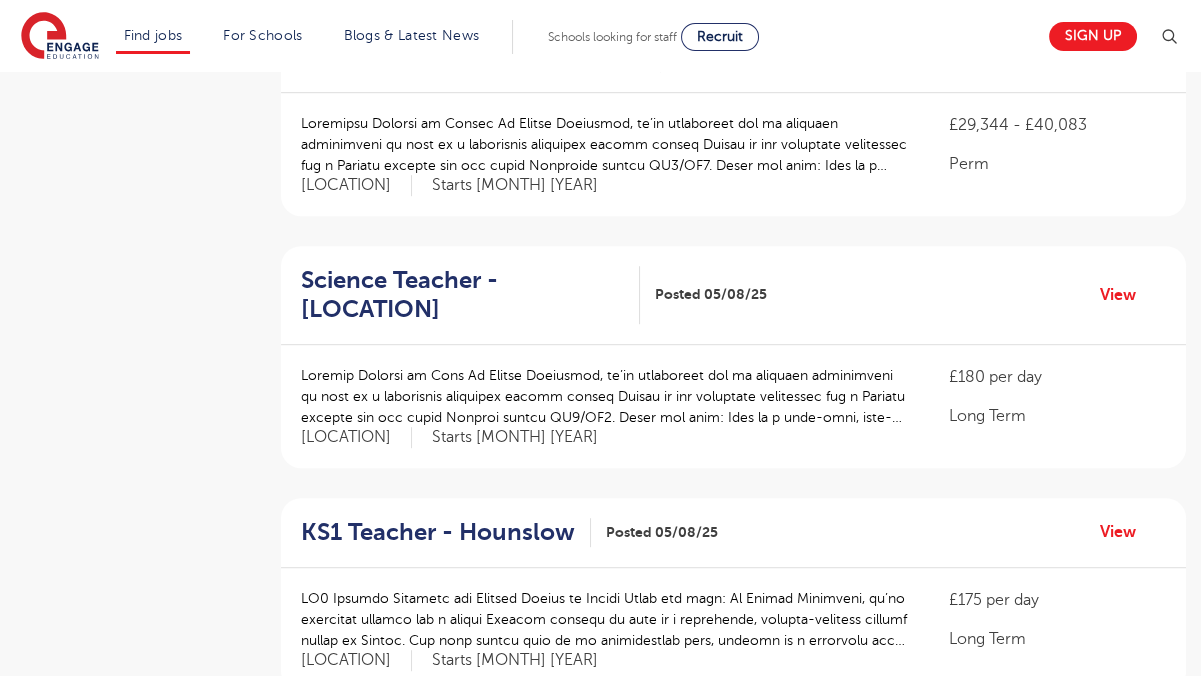 scroll, scrollTop: 1790, scrollLeft: 0, axis: vertical 